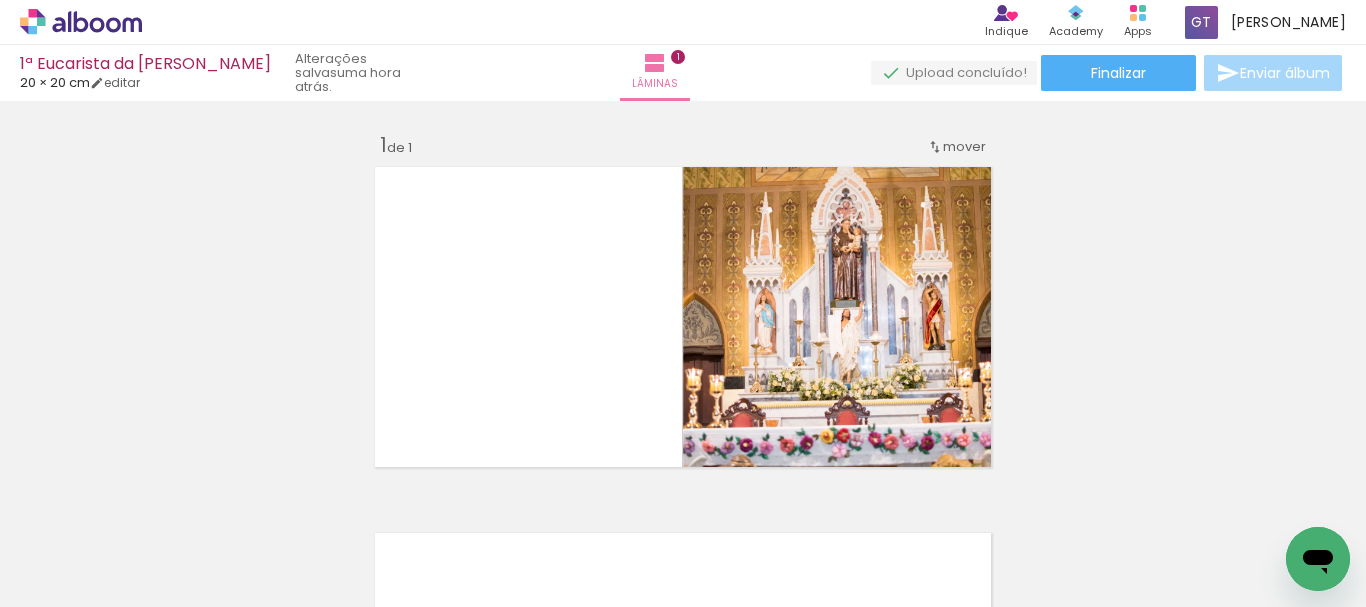 scroll, scrollTop: 0, scrollLeft: 0, axis: both 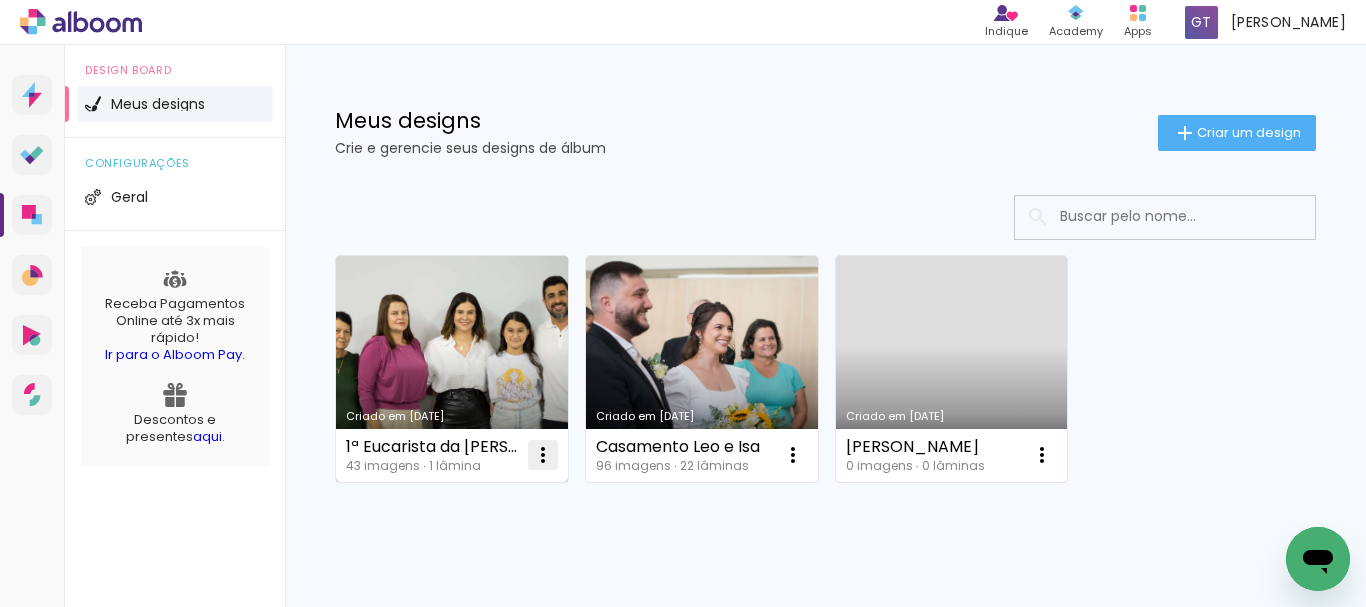 click at bounding box center (543, 455) 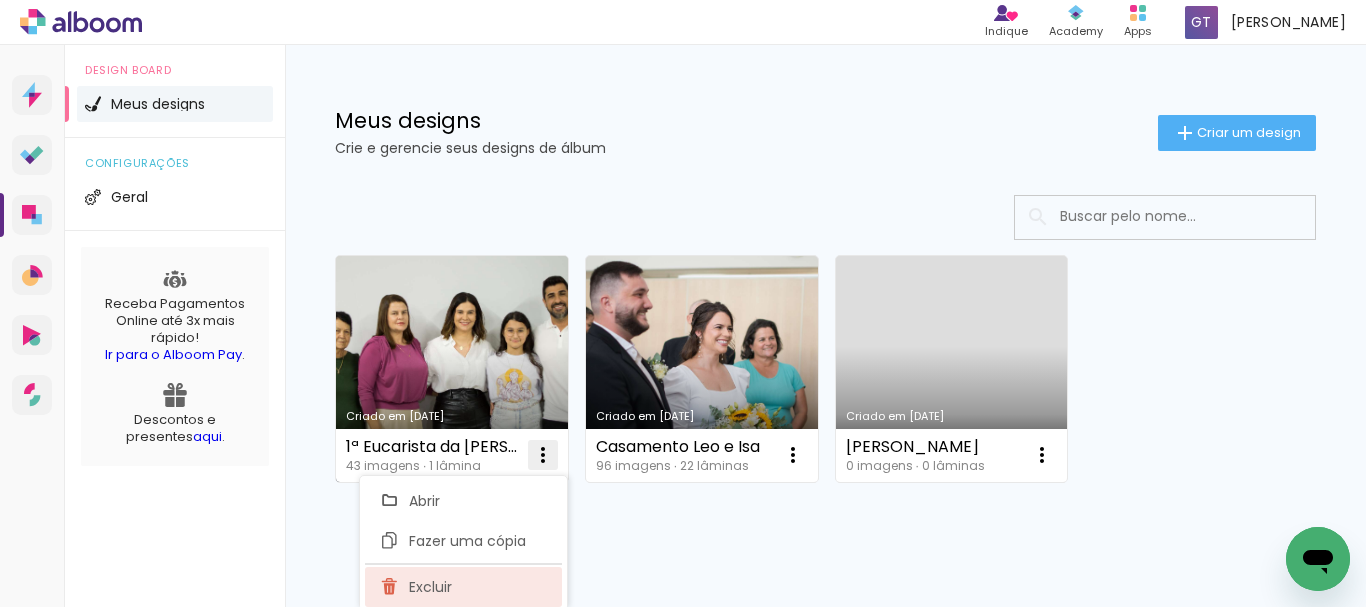 click on "Excluir" 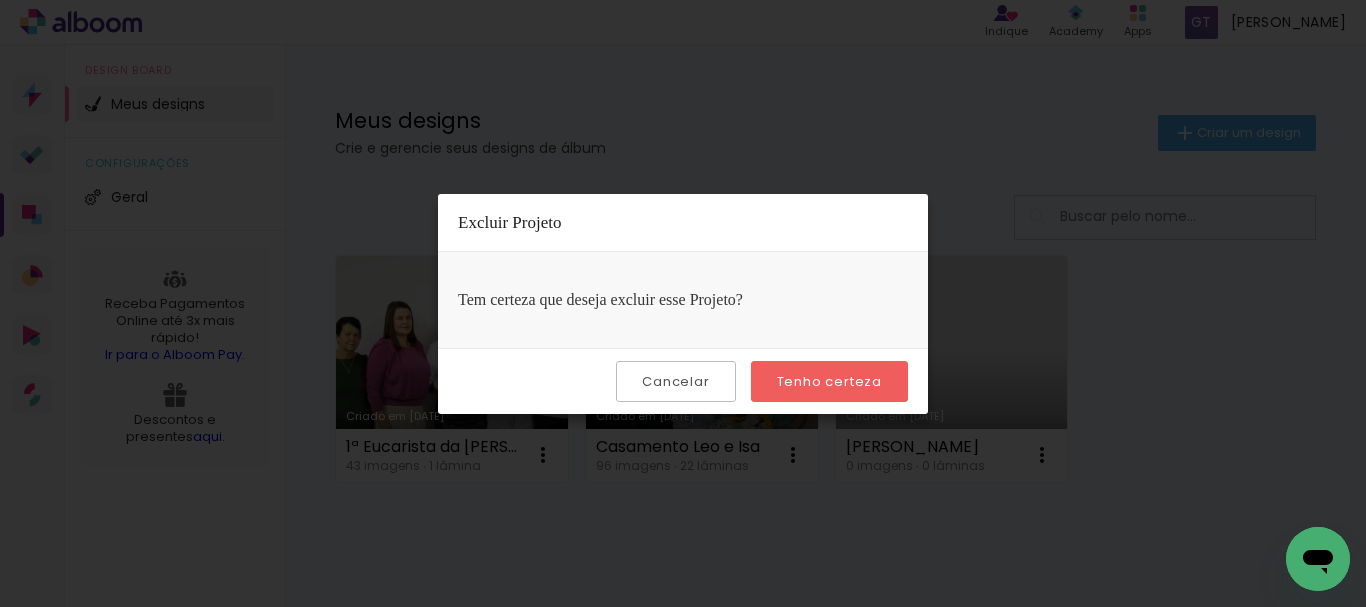 click on "Tenho certeza" at bounding box center [829, 381] 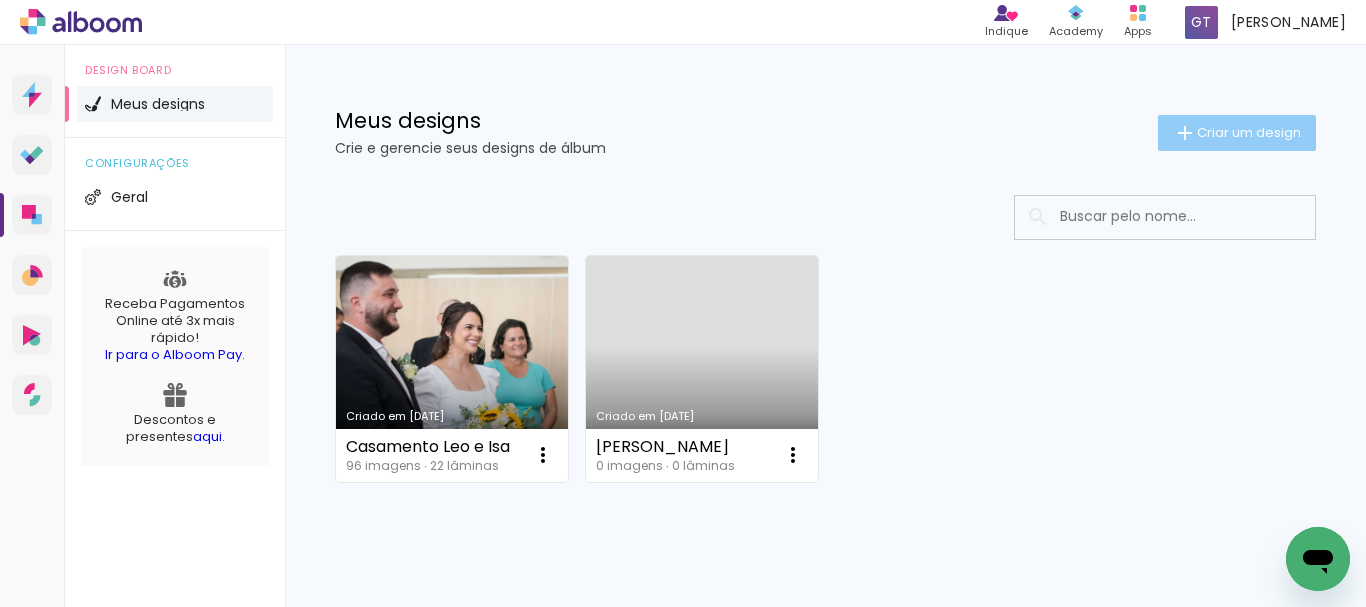 click on "Criar um design" 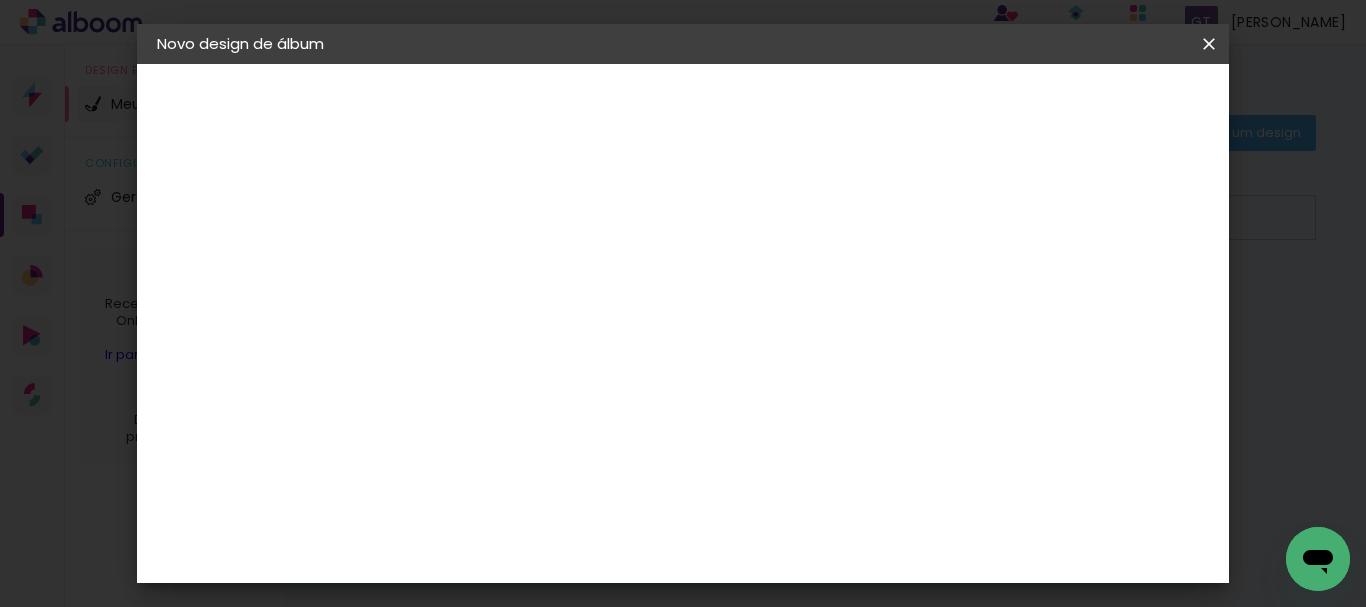 click at bounding box center (484, 268) 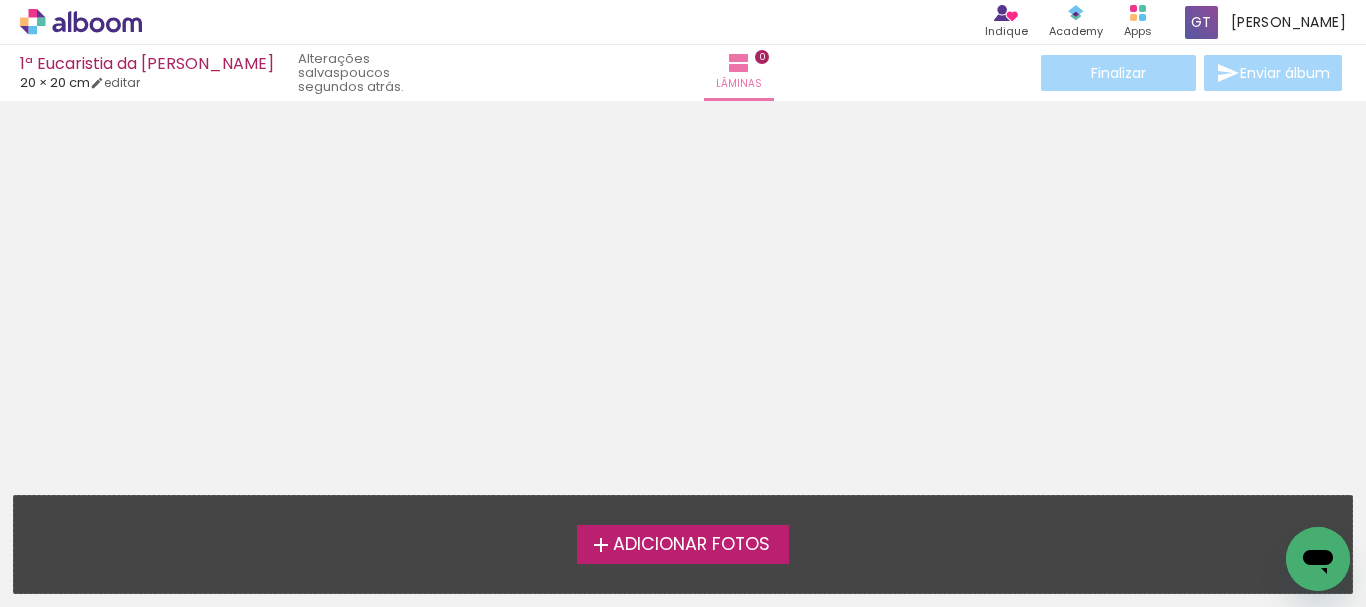 click on "Adicionar Fotos" at bounding box center [691, 545] 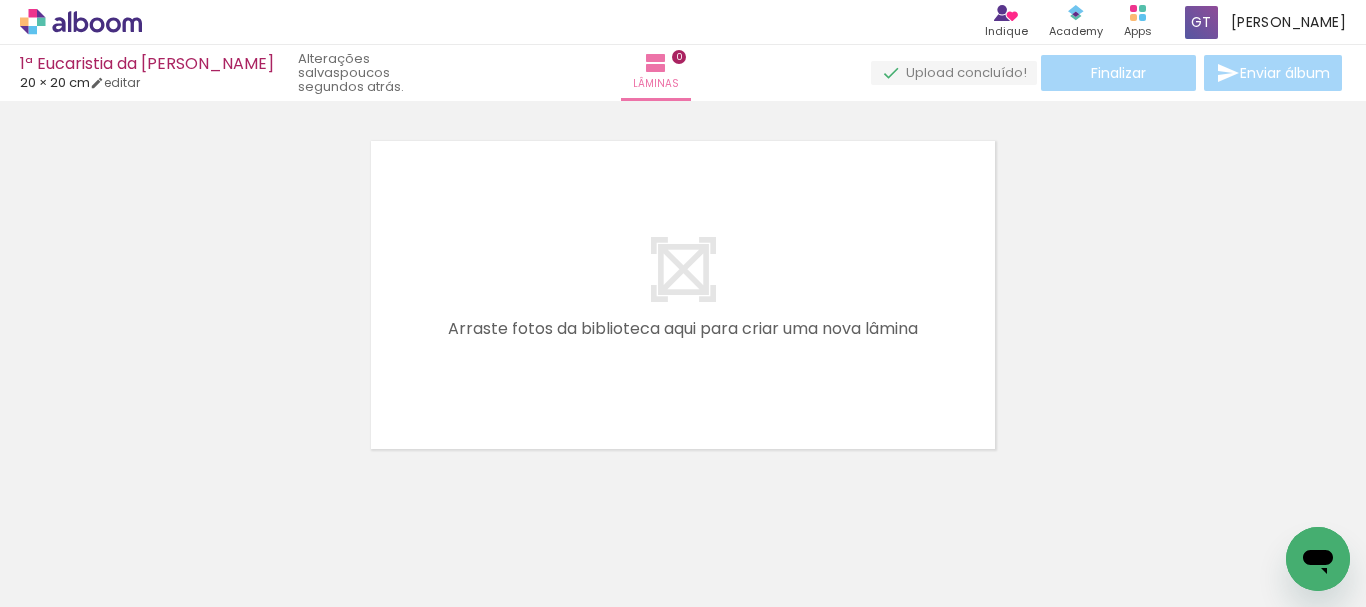 scroll, scrollTop: 26, scrollLeft: 0, axis: vertical 